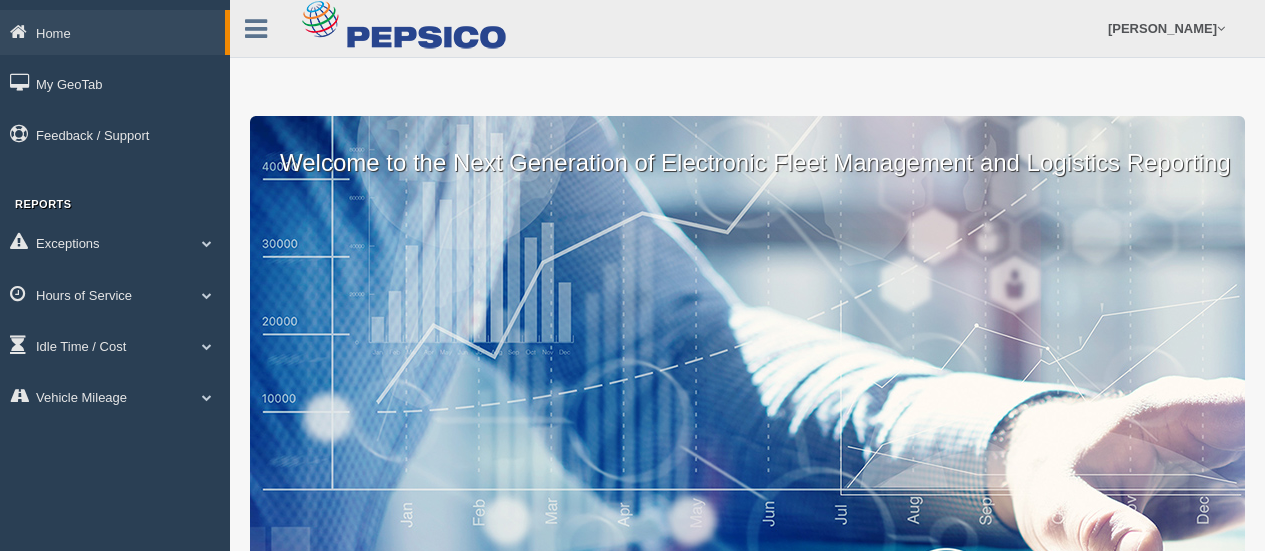 scroll, scrollTop: 0, scrollLeft: 0, axis: both 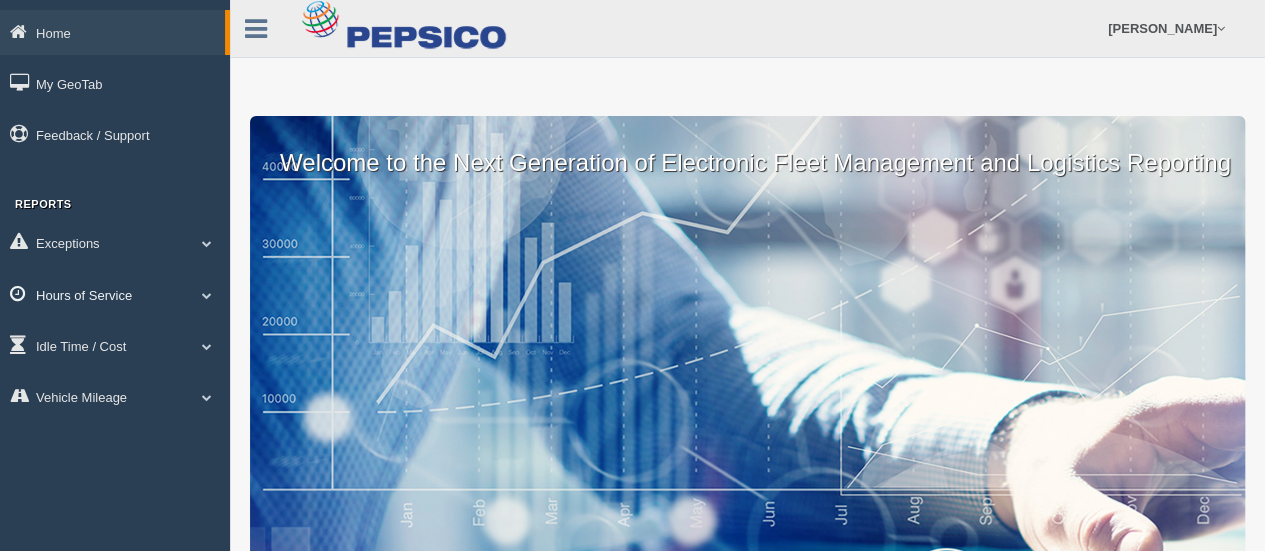 click at bounding box center [207, 295] 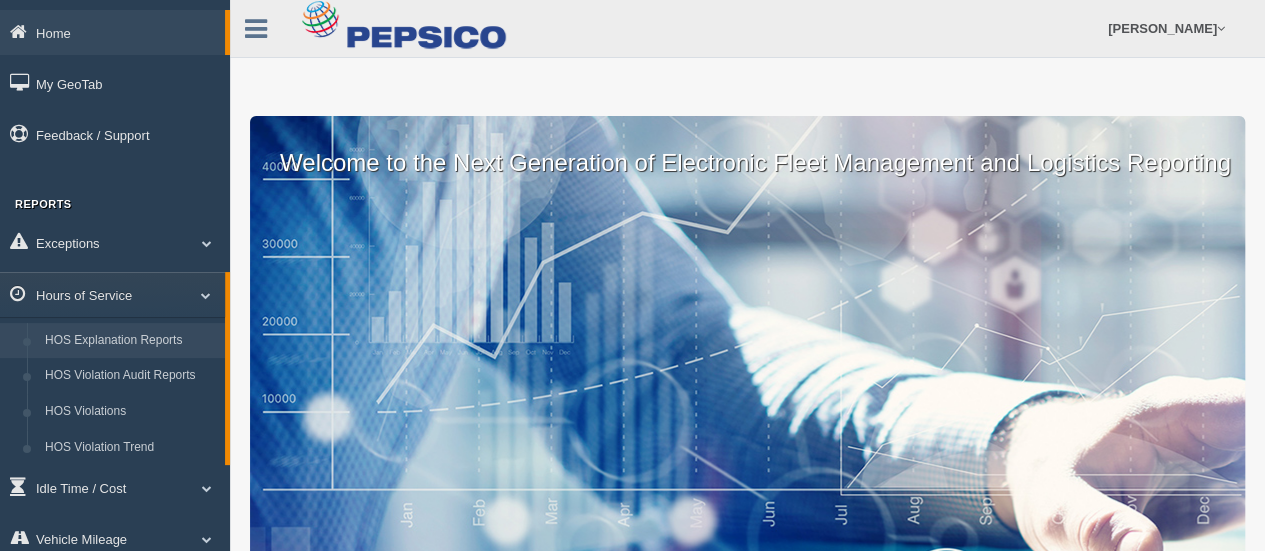 click on "HOS Explanation Reports" at bounding box center (130, 341) 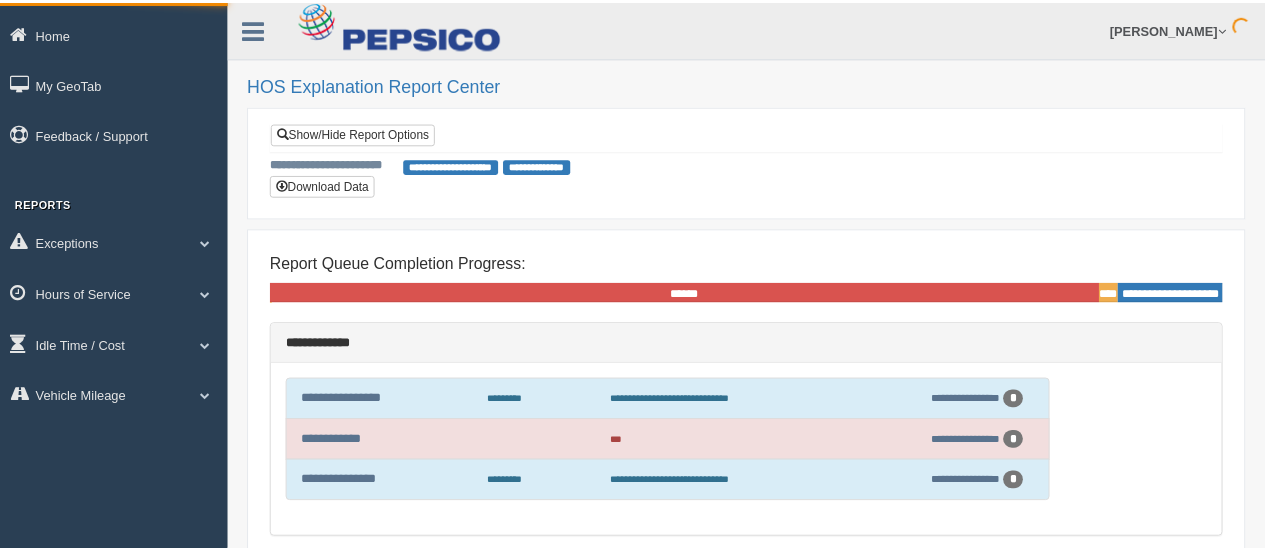 scroll, scrollTop: 0, scrollLeft: 0, axis: both 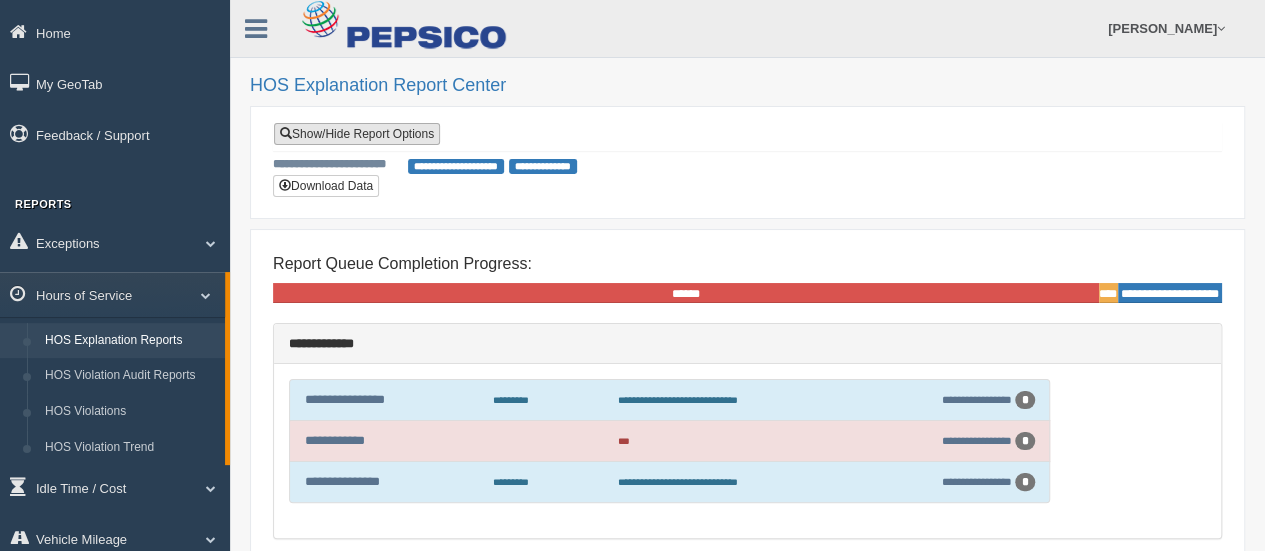 click on "Show/Hide Report Options" at bounding box center (357, 134) 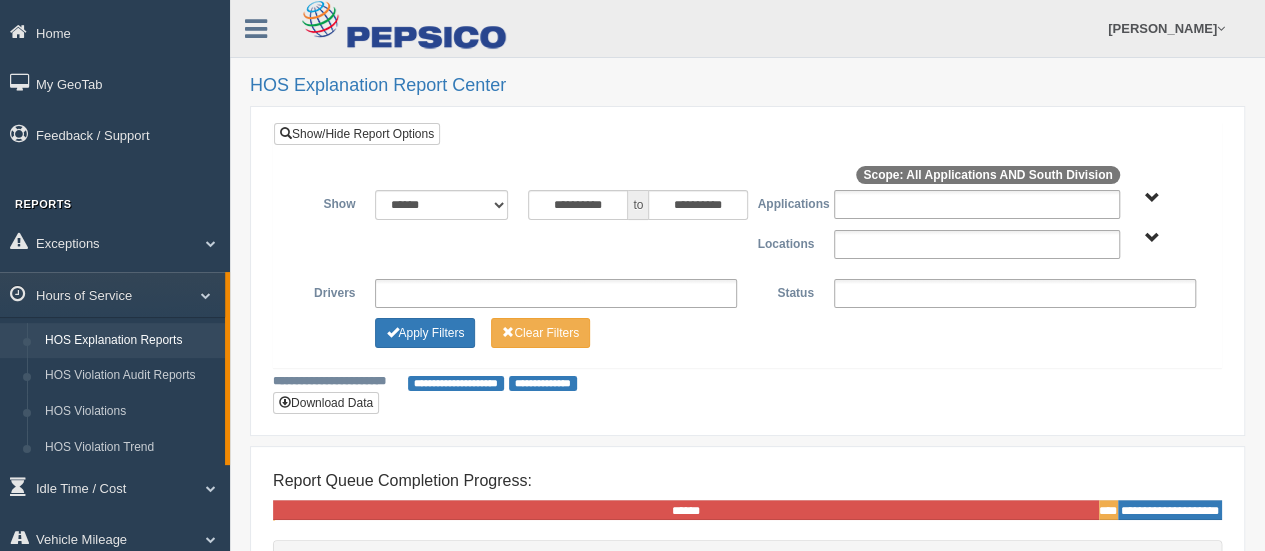 click at bounding box center [977, 244] 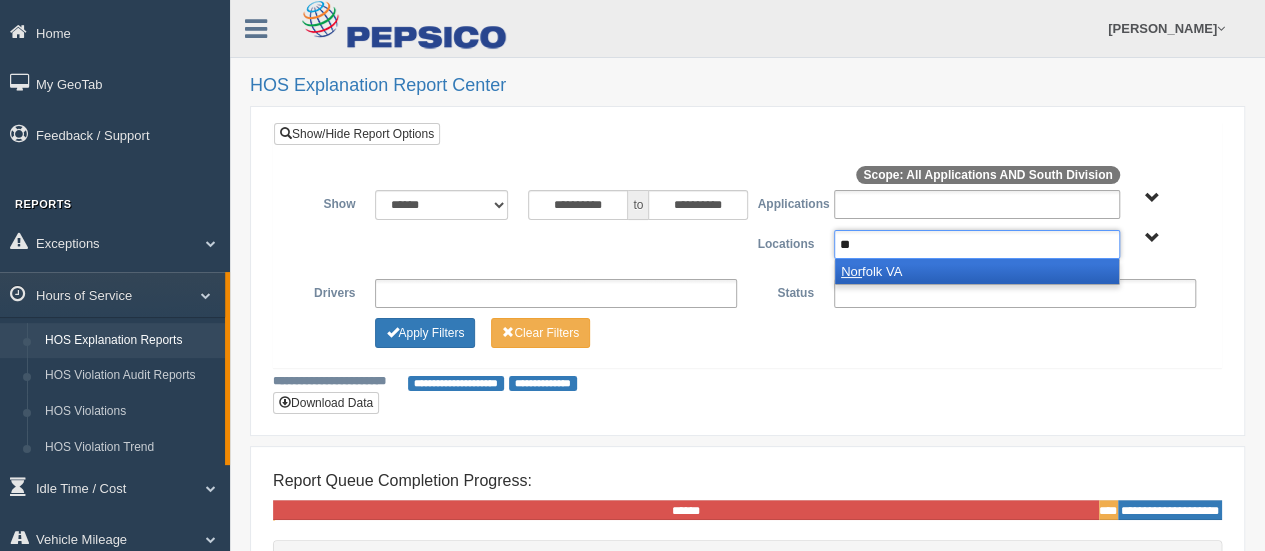 type on "*" 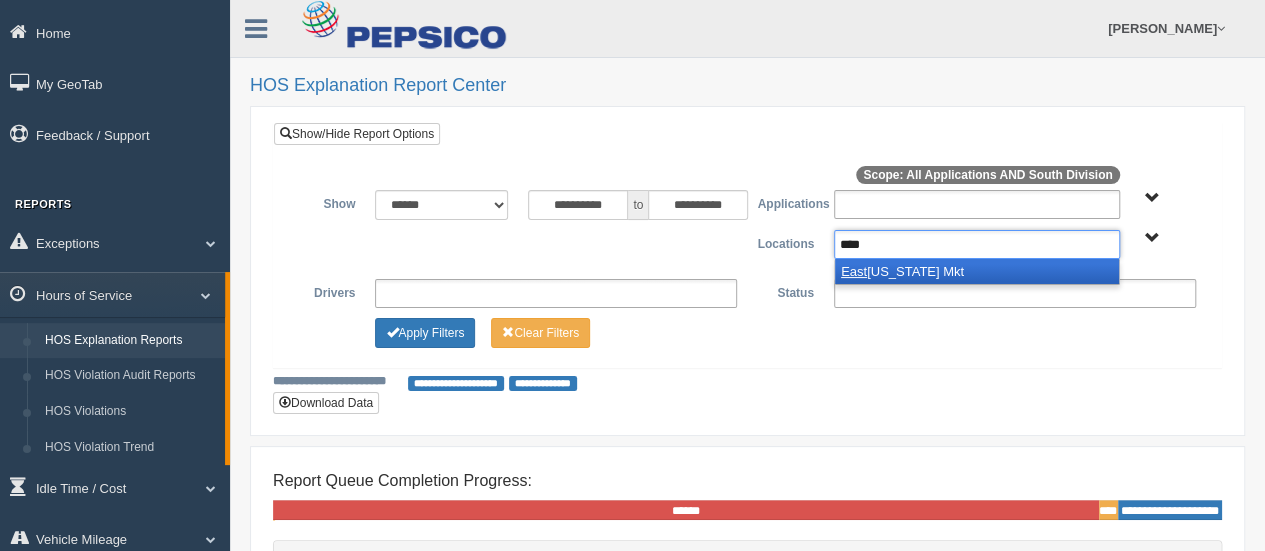 type on "****" 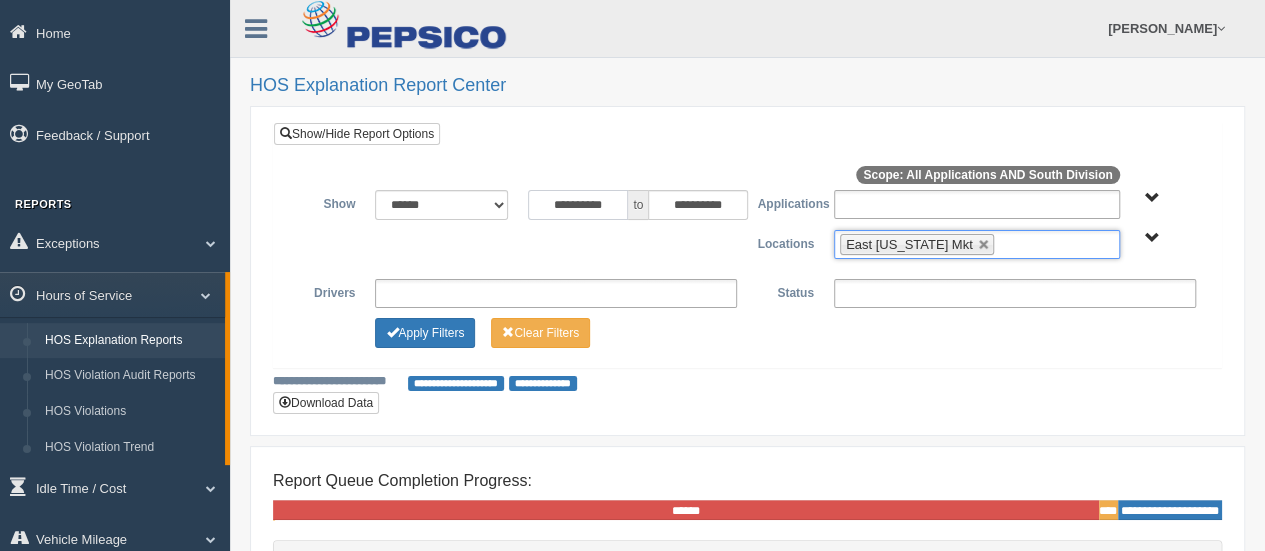 click on "**********" at bounding box center [578, 205] 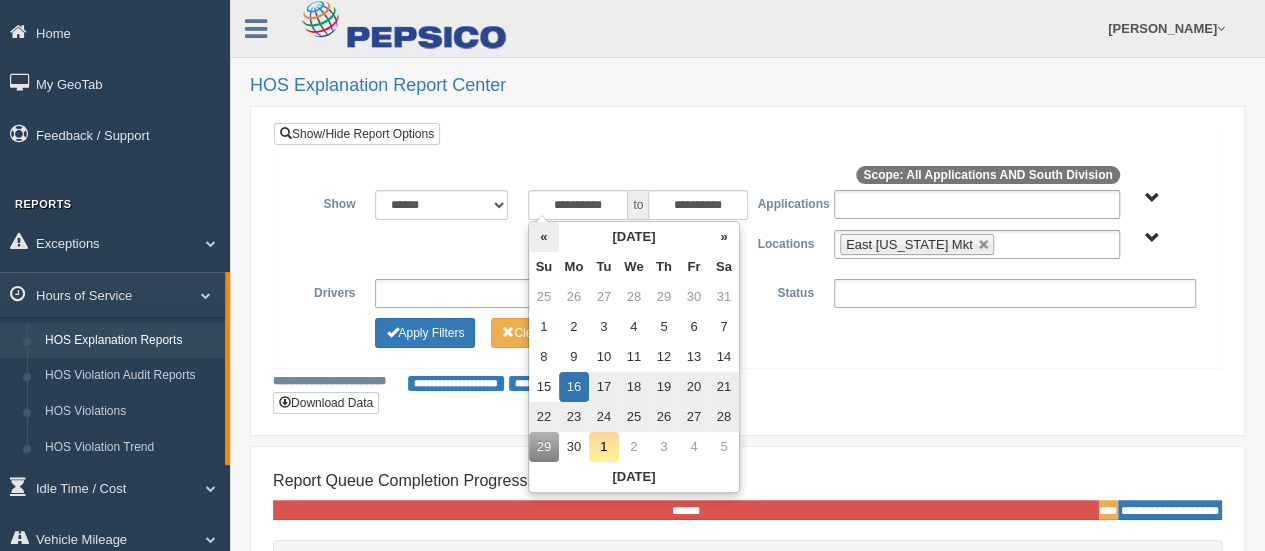 click on "«" at bounding box center (544, 237) 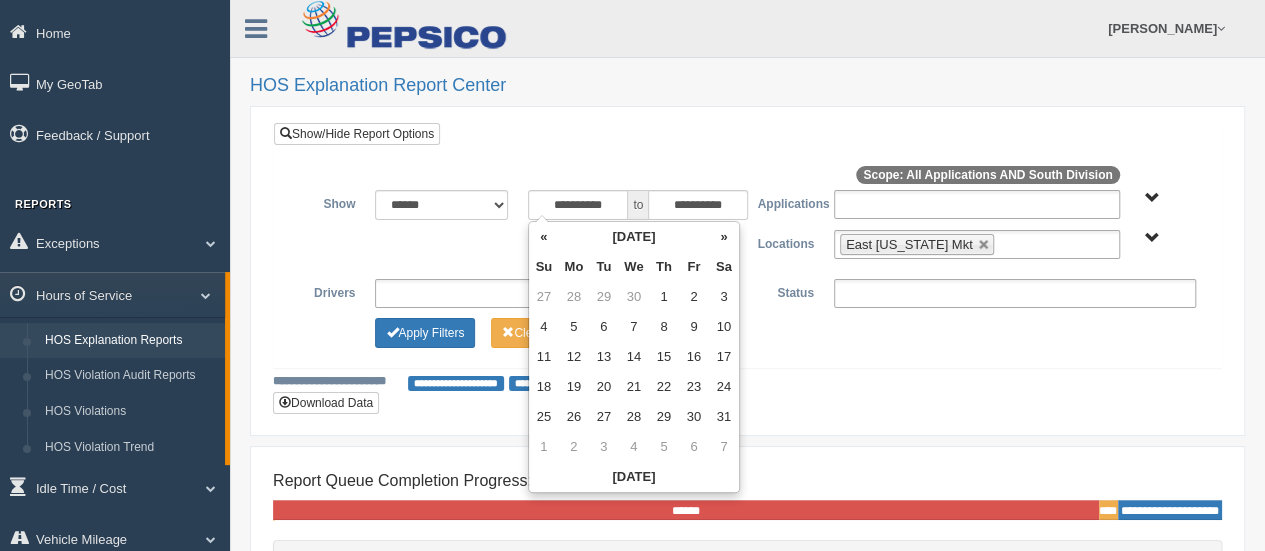 click on "«" at bounding box center (544, 237) 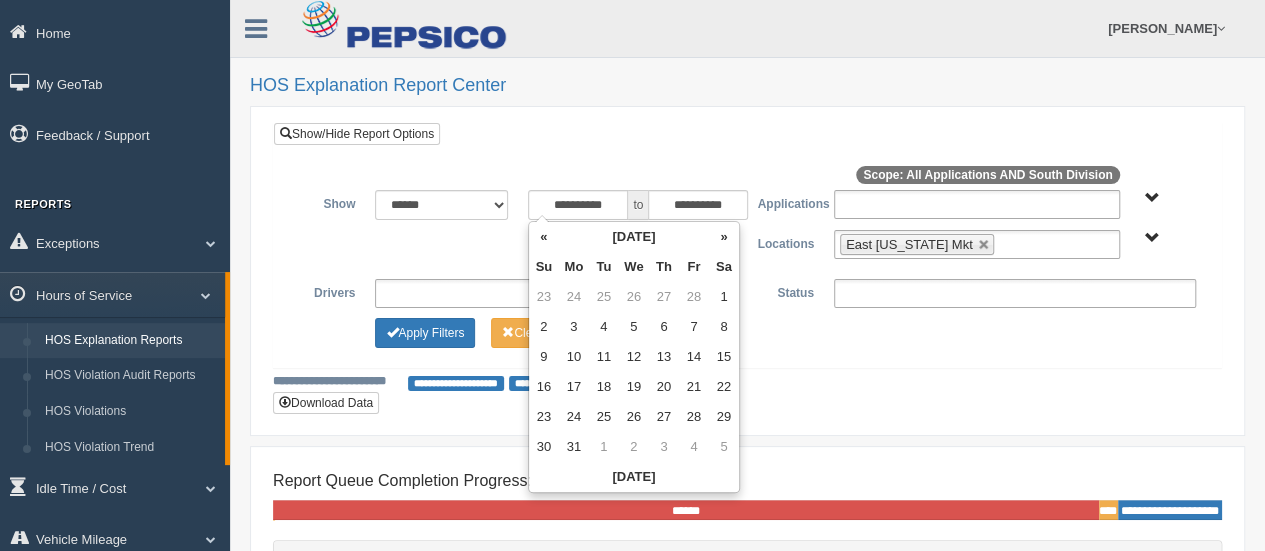 click on "«" at bounding box center [544, 237] 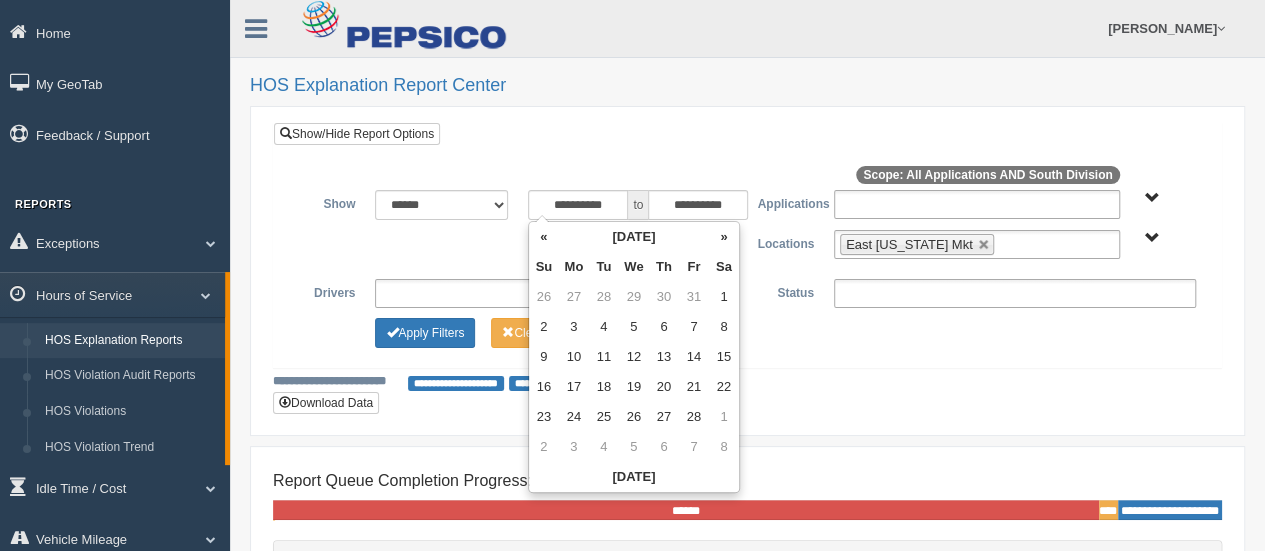 click on "«" at bounding box center (544, 237) 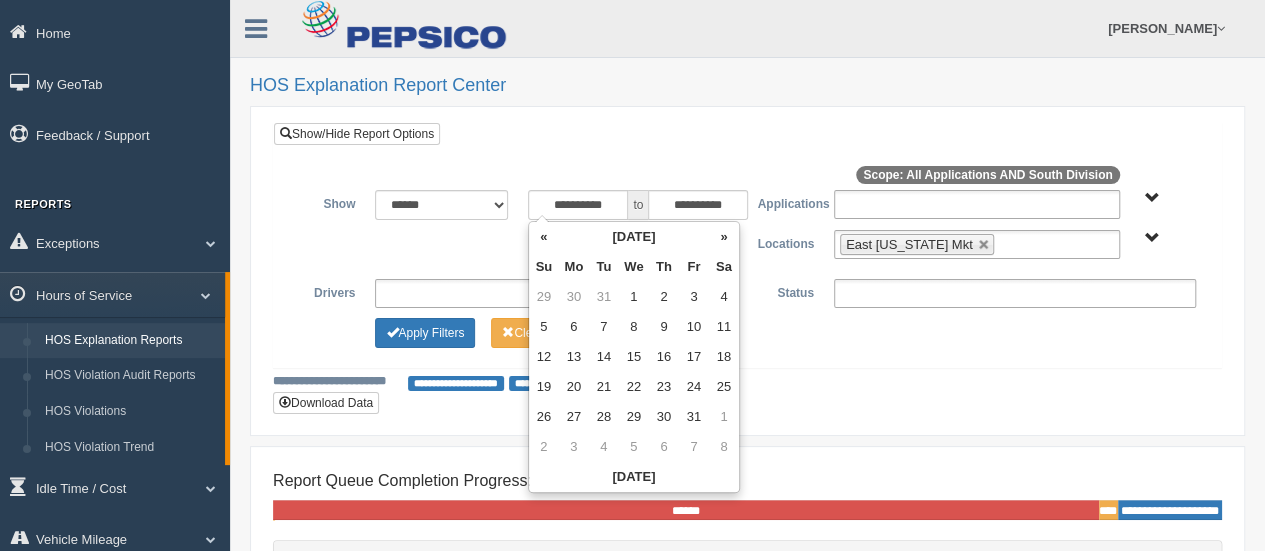 click on "«" at bounding box center (544, 237) 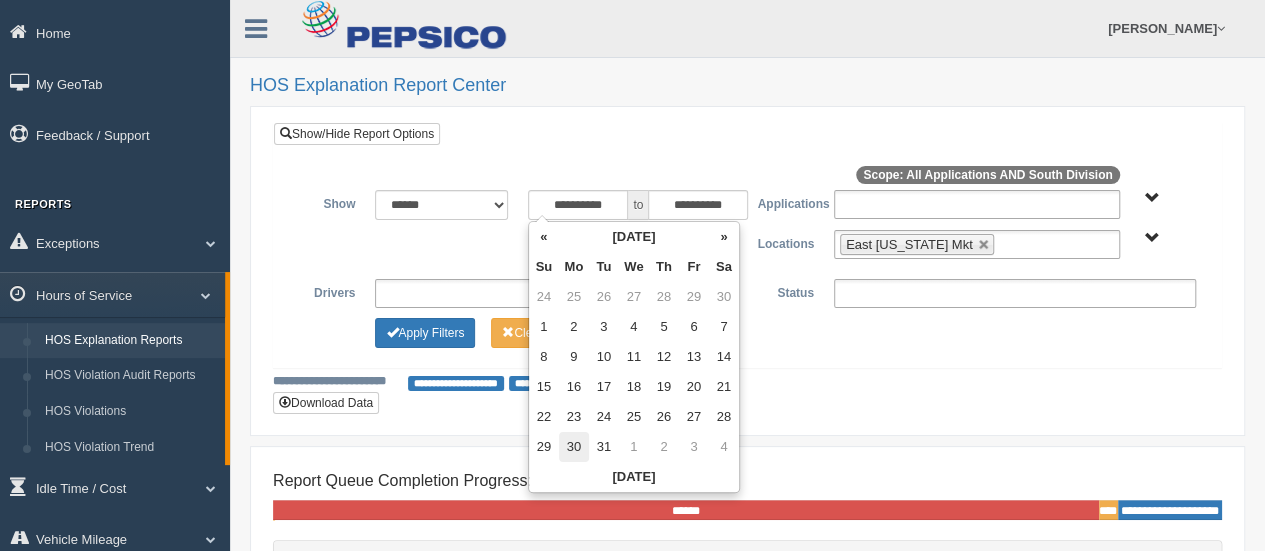 click on "30" at bounding box center (574, 447) 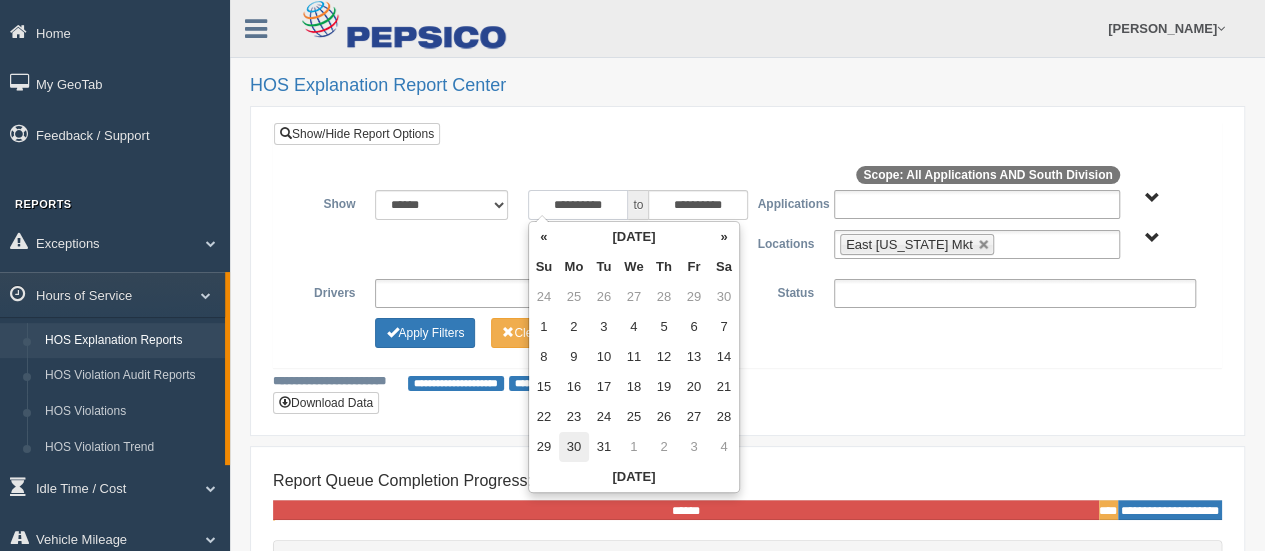 type on "**********" 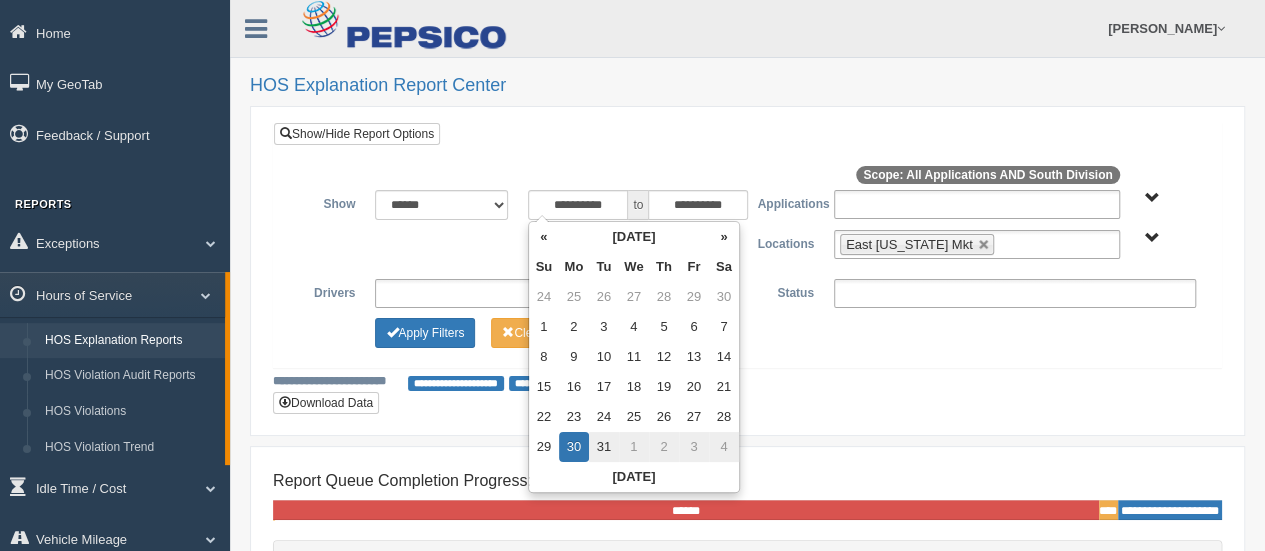 click on "**********" at bounding box center (747, 271) 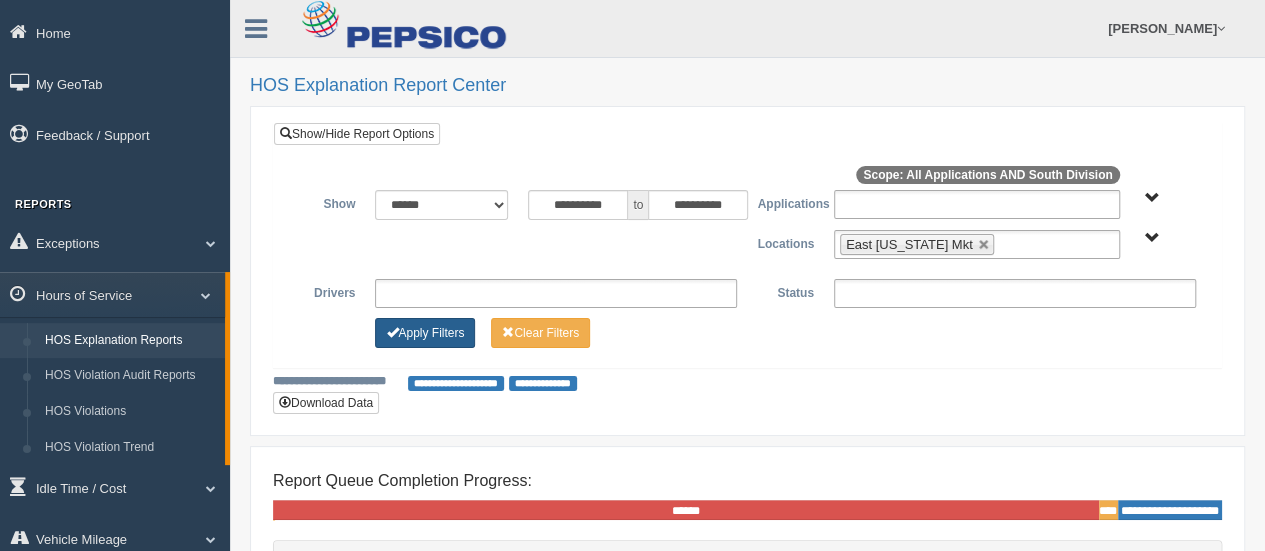 click on "Apply Filters" at bounding box center [425, 333] 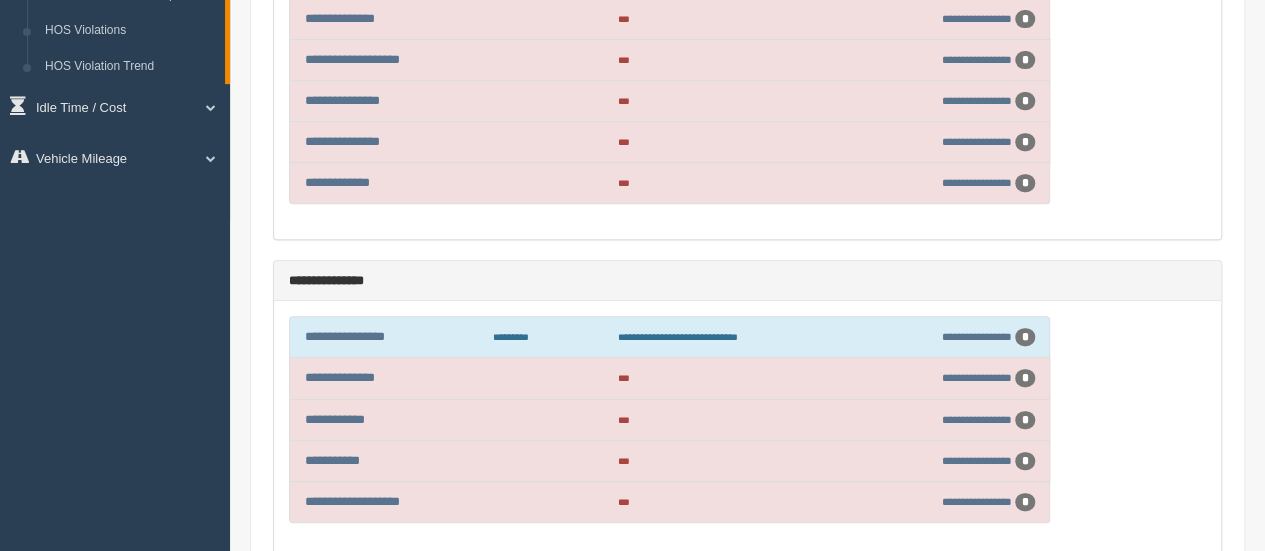 scroll, scrollTop: 400, scrollLeft: 0, axis: vertical 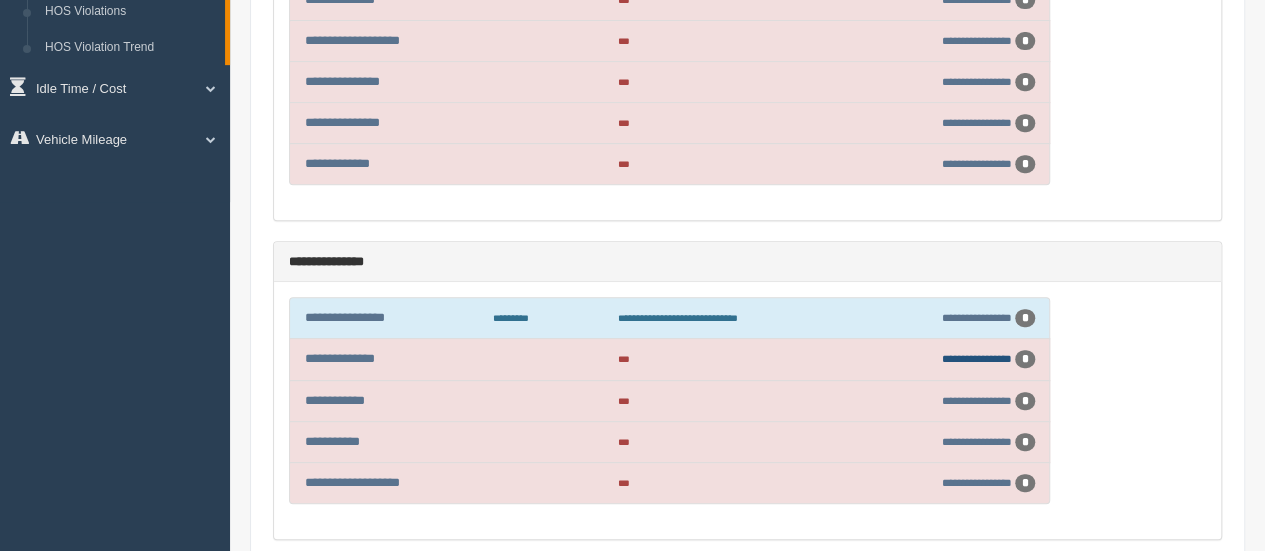 click on "**********" at bounding box center [977, 358] 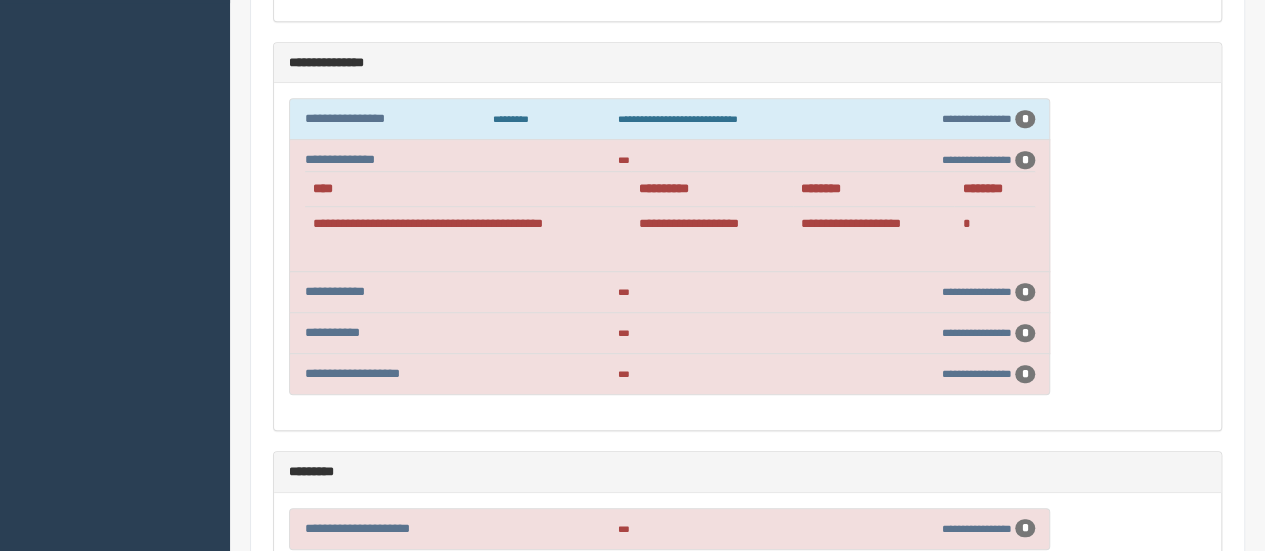 scroll, scrollTop: 600, scrollLeft: 0, axis: vertical 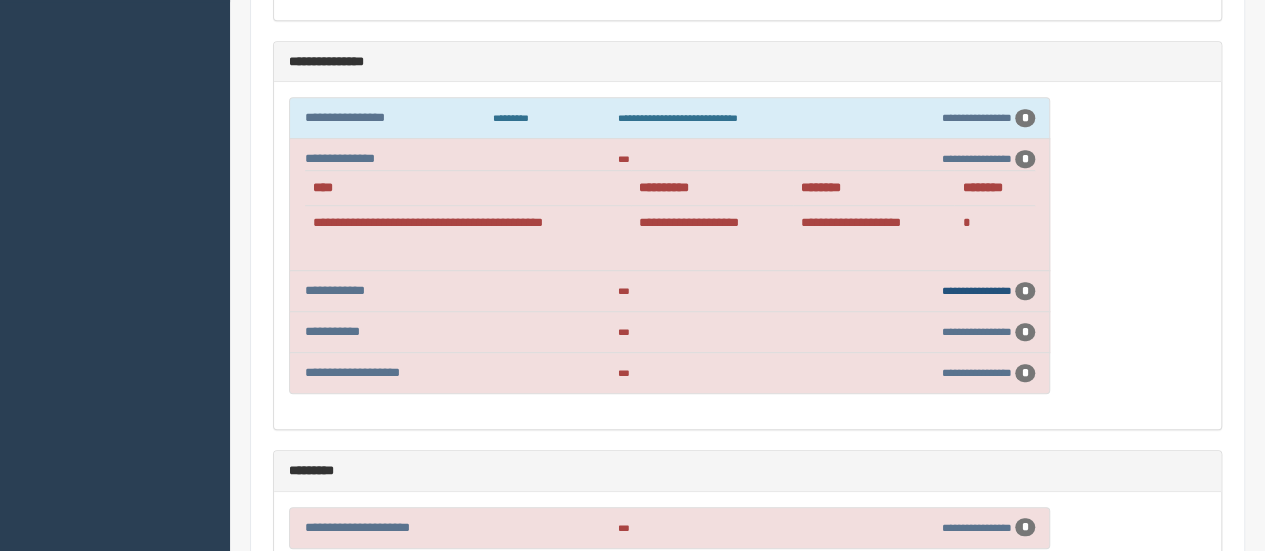 click on "**********" at bounding box center (977, 290) 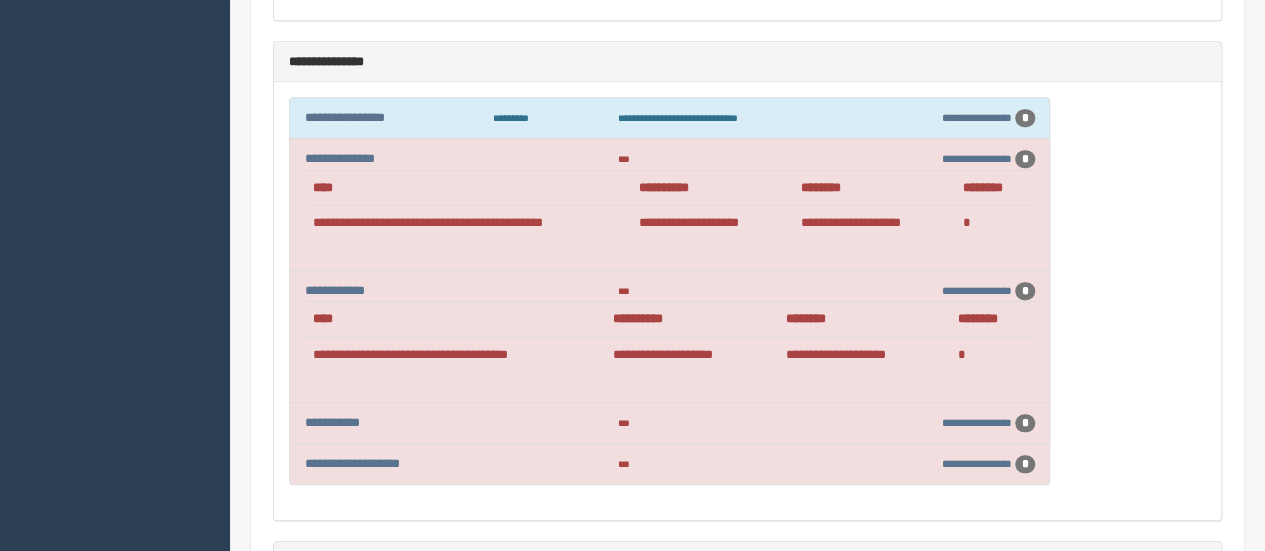 scroll, scrollTop: 700, scrollLeft: 0, axis: vertical 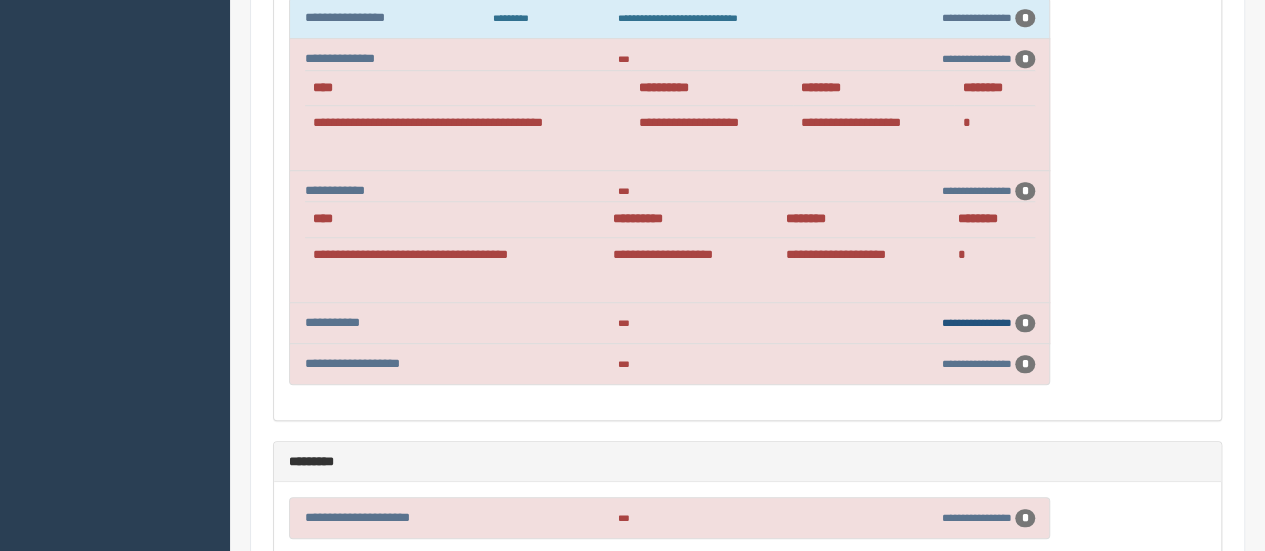 click on "**********" at bounding box center (977, 322) 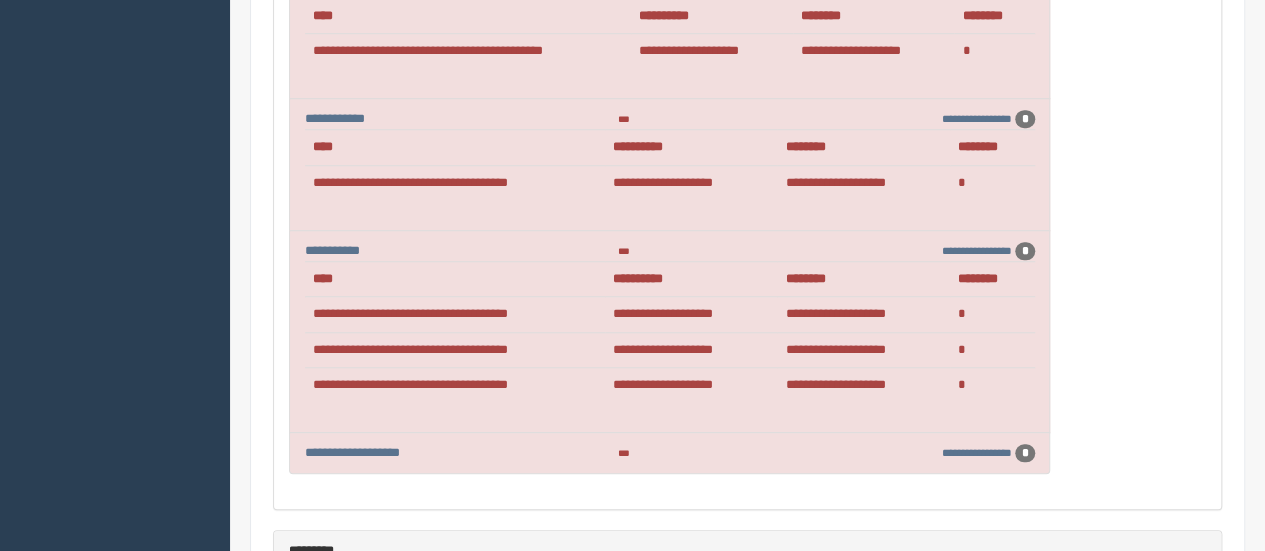 scroll, scrollTop: 672, scrollLeft: 0, axis: vertical 